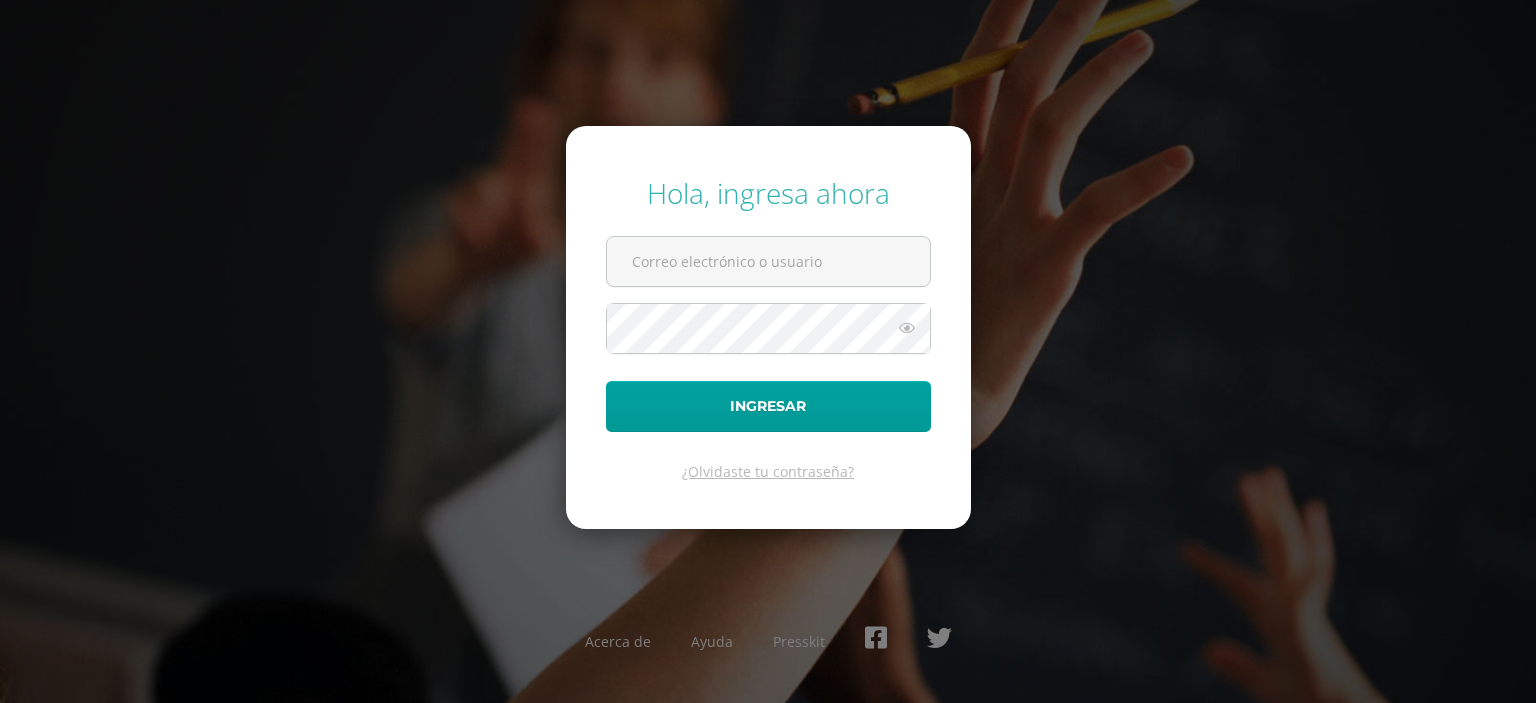 scroll, scrollTop: 0, scrollLeft: 0, axis: both 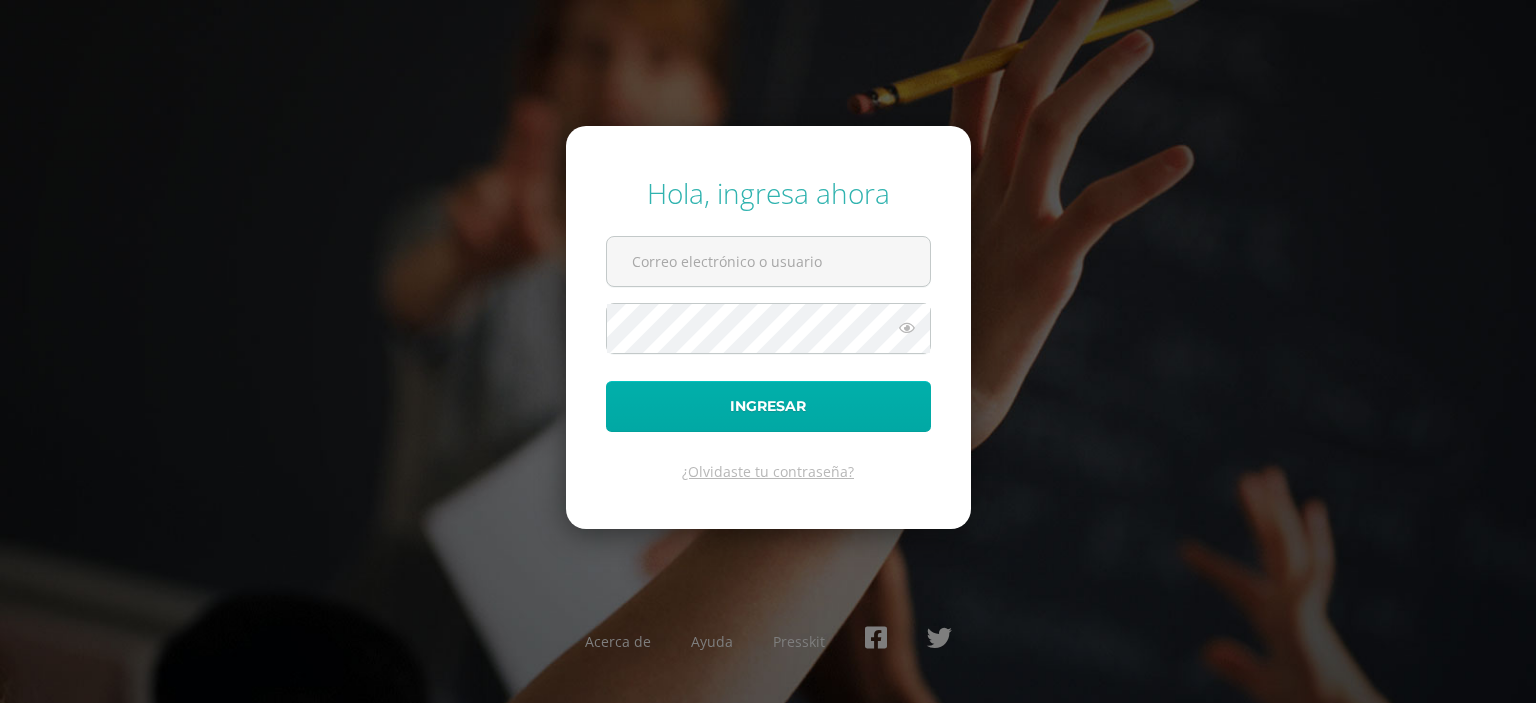 type on "alumno24gagc2@integralamericano.edu.gt" 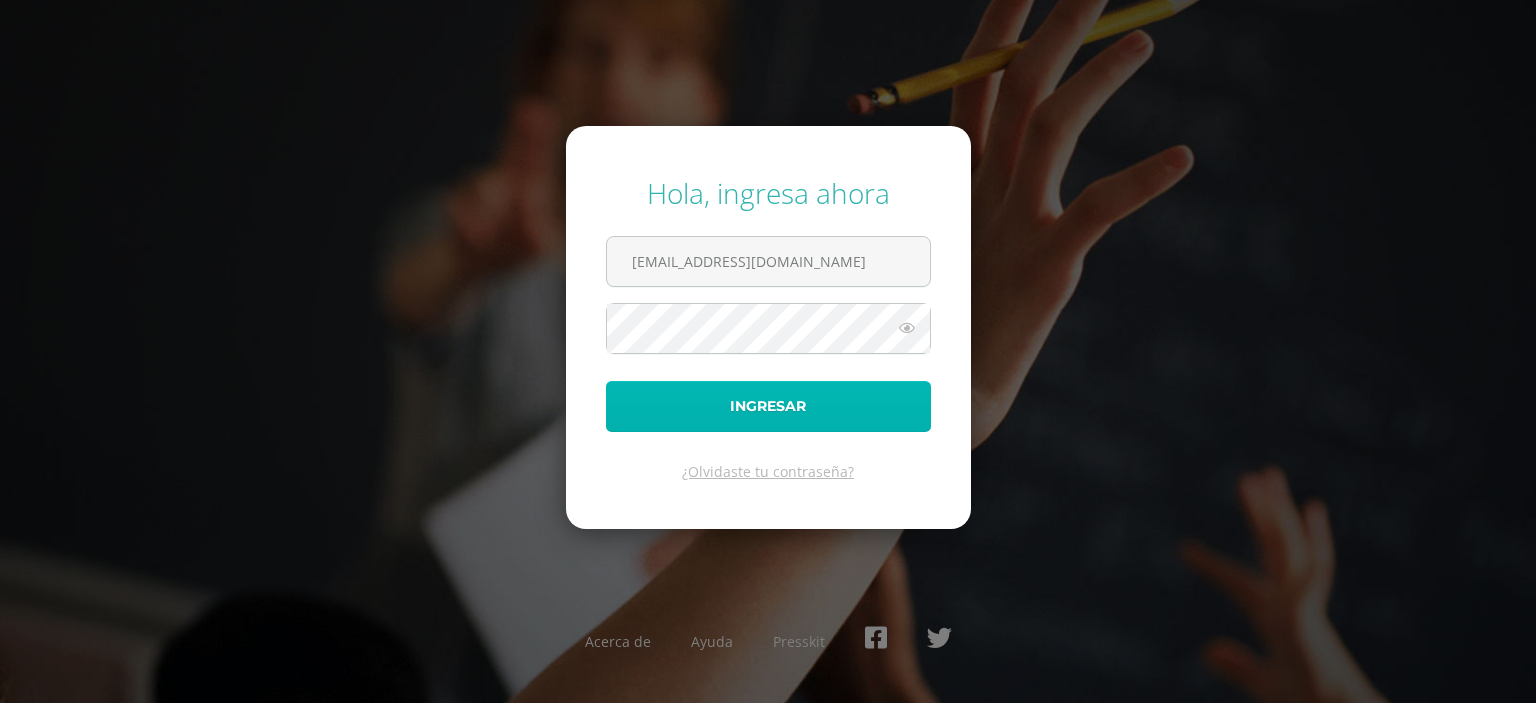 click on "Ingresar" at bounding box center (768, 406) 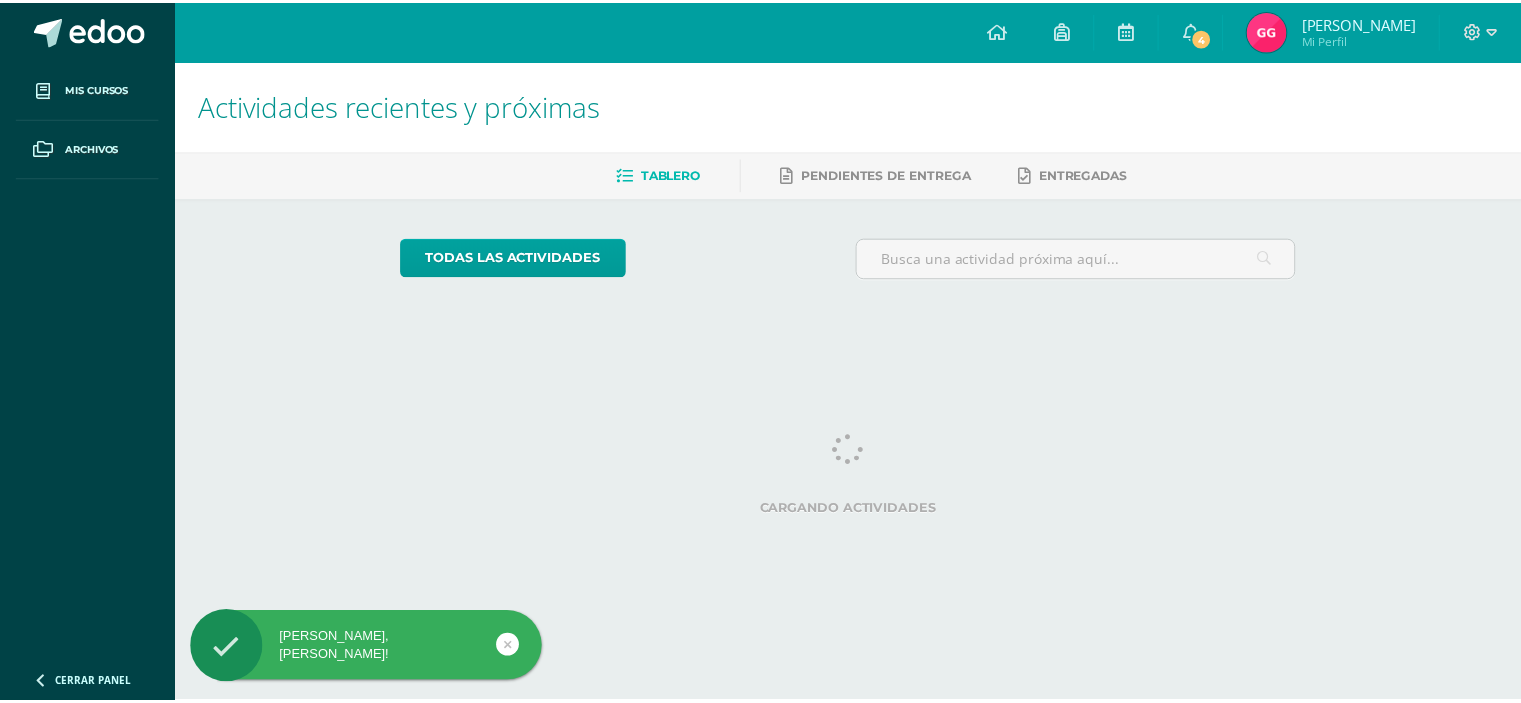 scroll, scrollTop: 0, scrollLeft: 0, axis: both 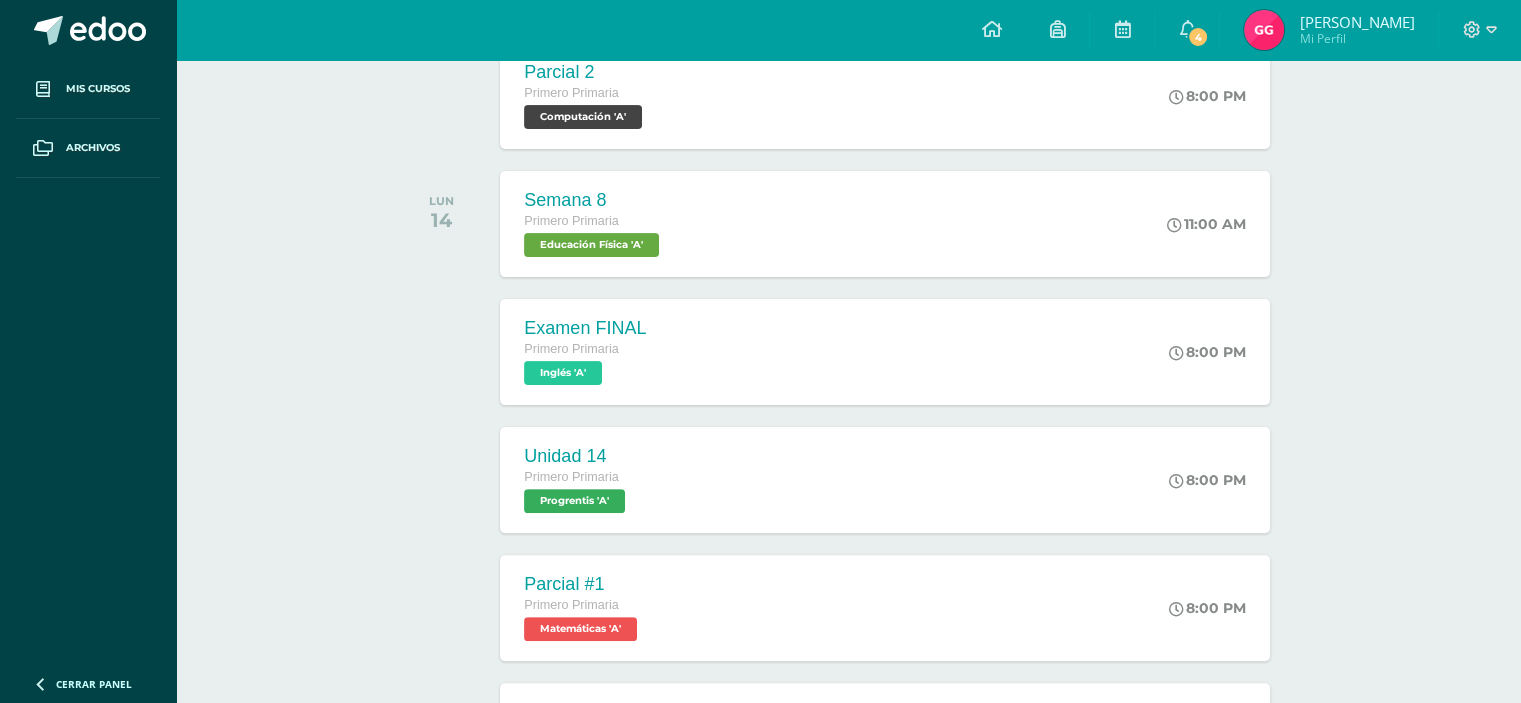 click on "Actividades recientes y próximas
Tablero
Pendientes de entrega
Entregadas
todas las Actividades
No tienes actividades
Échale un vistazo a los demás períodos o  sal y disfruta del sol
JULIO
VIE
11
Unidad 13
Primero Primaria
Progrentis 'A'" at bounding box center (848, 433) 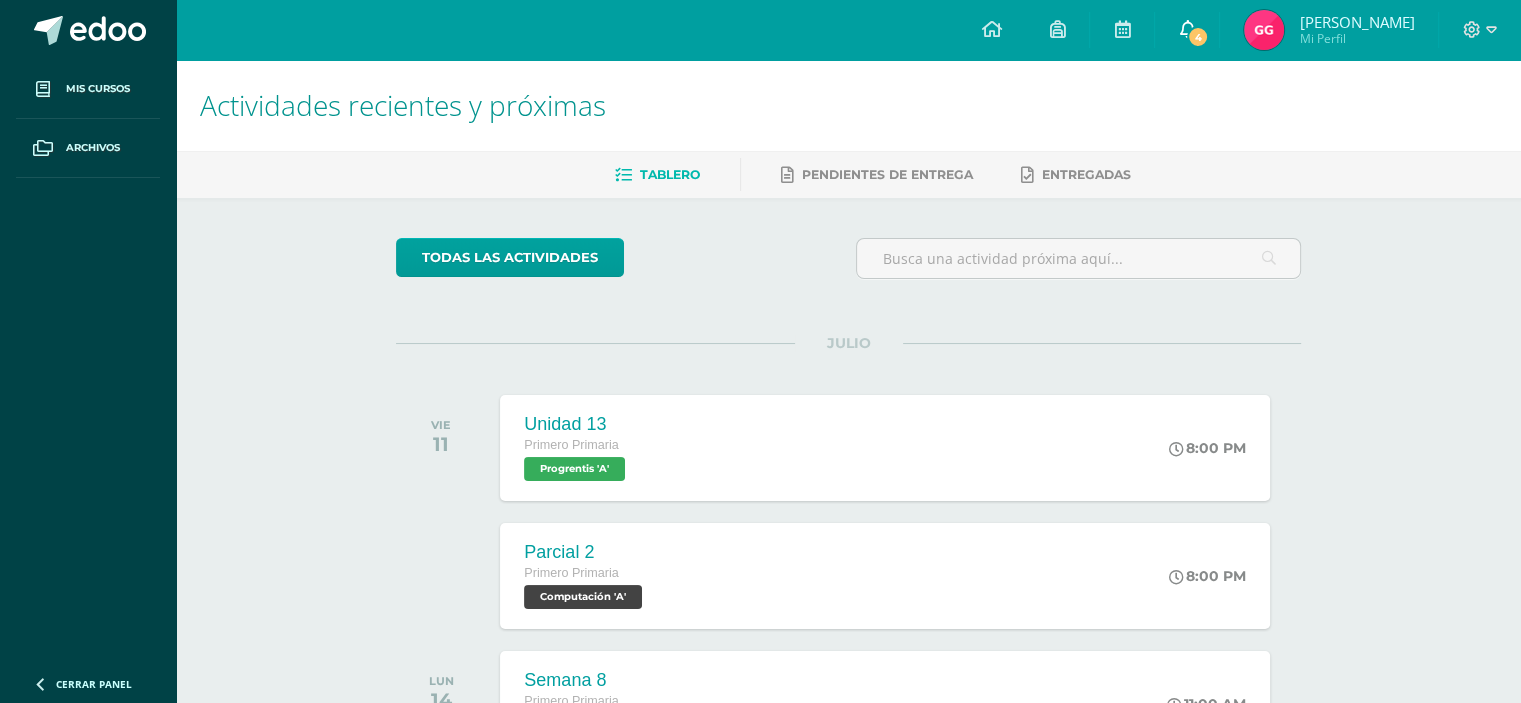 click on "4" at bounding box center (1187, 30) 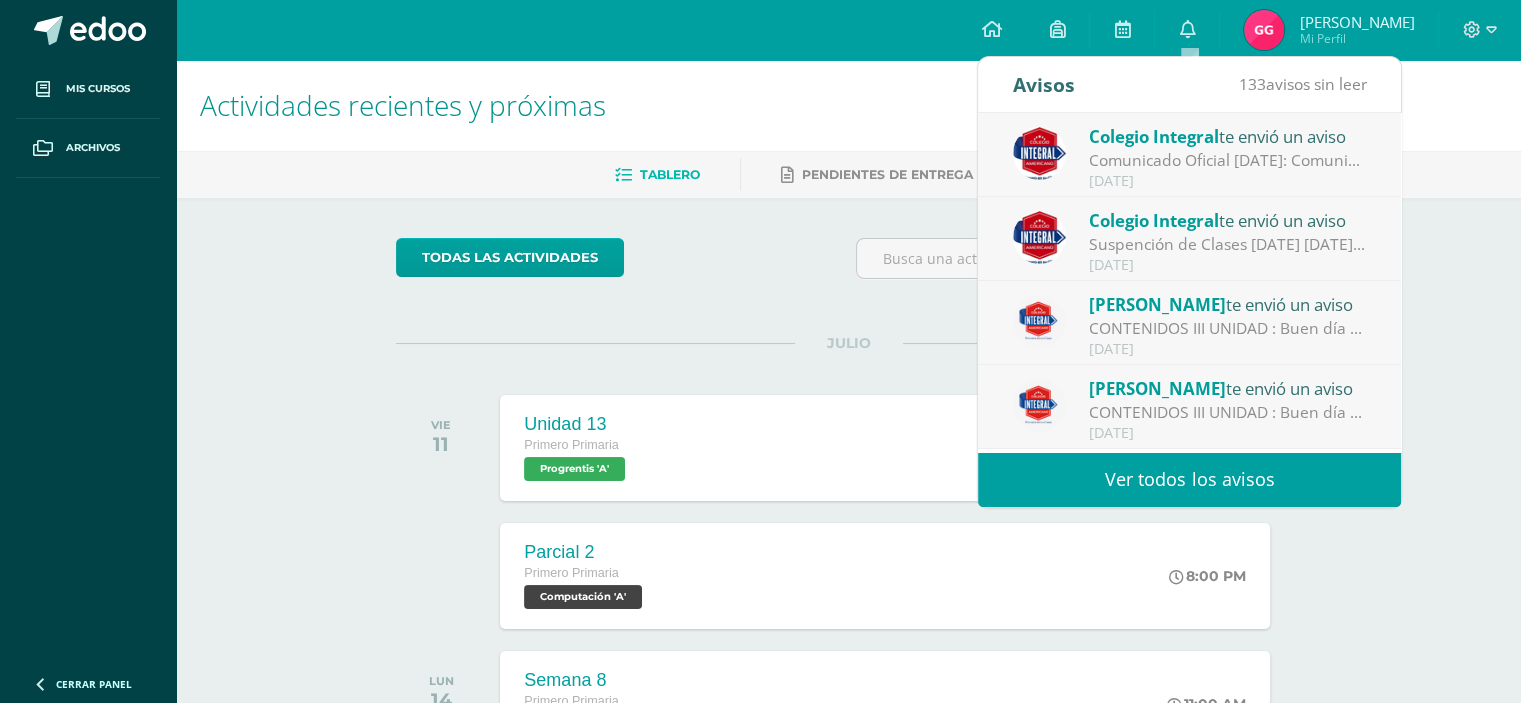 click on "Vivian Gil  te envió un aviso" at bounding box center (1228, 304) 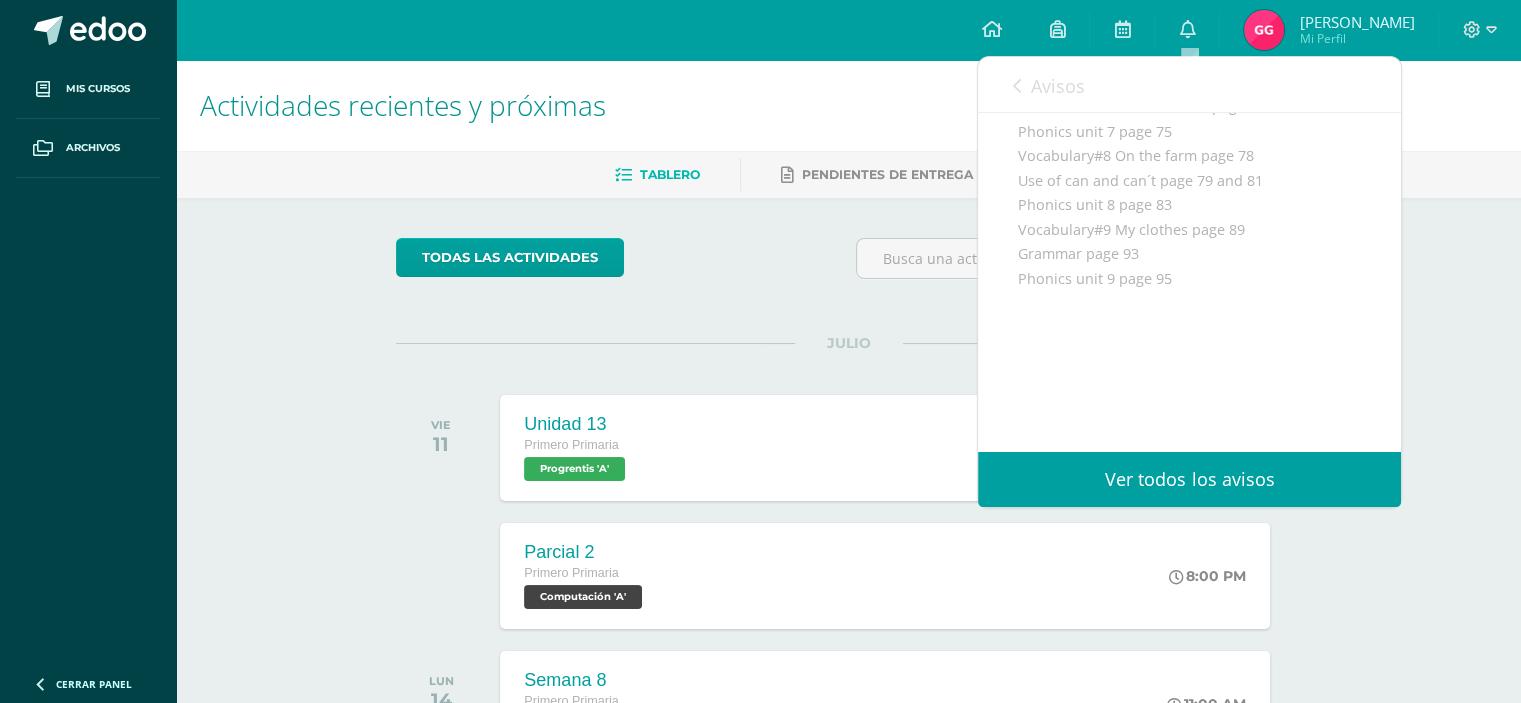 scroll, scrollTop: 0, scrollLeft: 0, axis: both 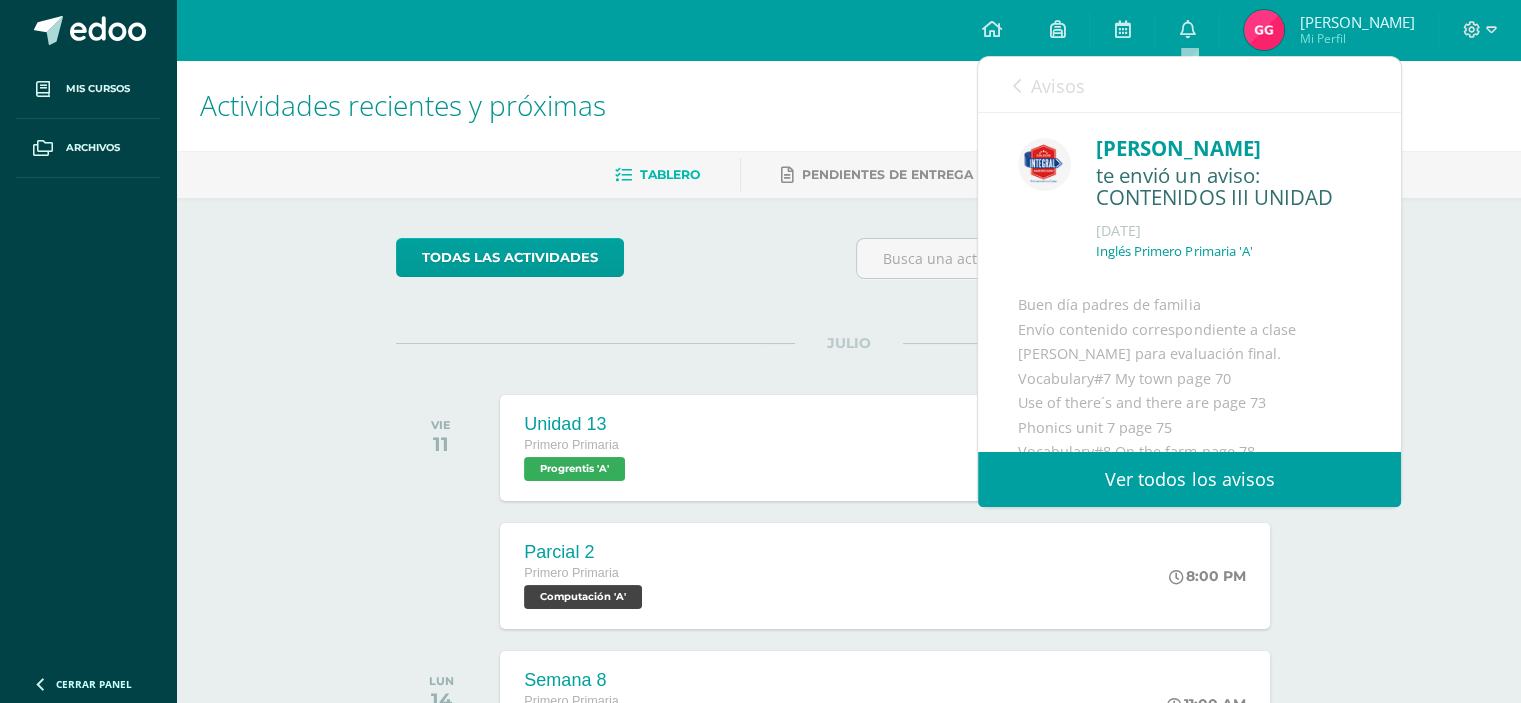 click on "Ver todos los avisos" at bounding box center (1189, 479) 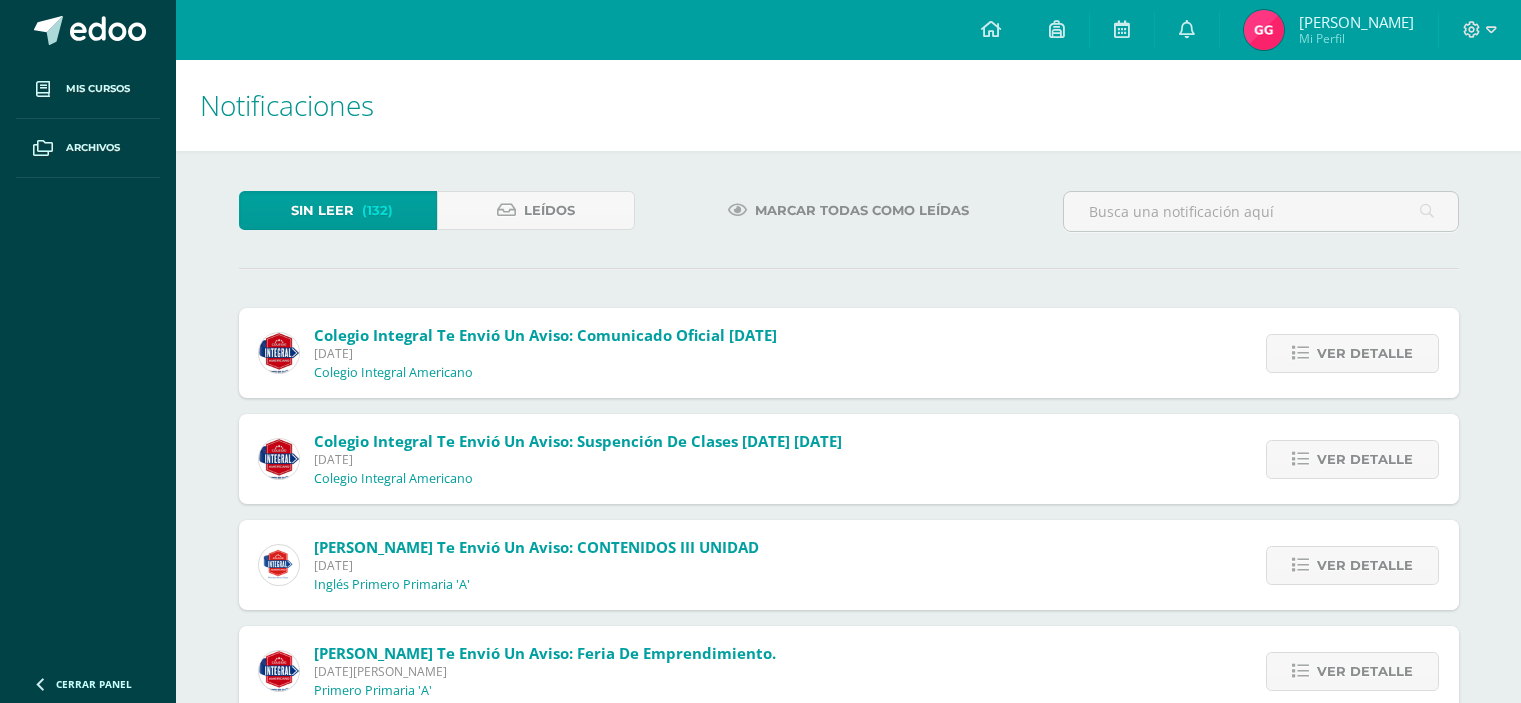 scroll, scrollTop: 0, scrollLeft: 0, axis: both 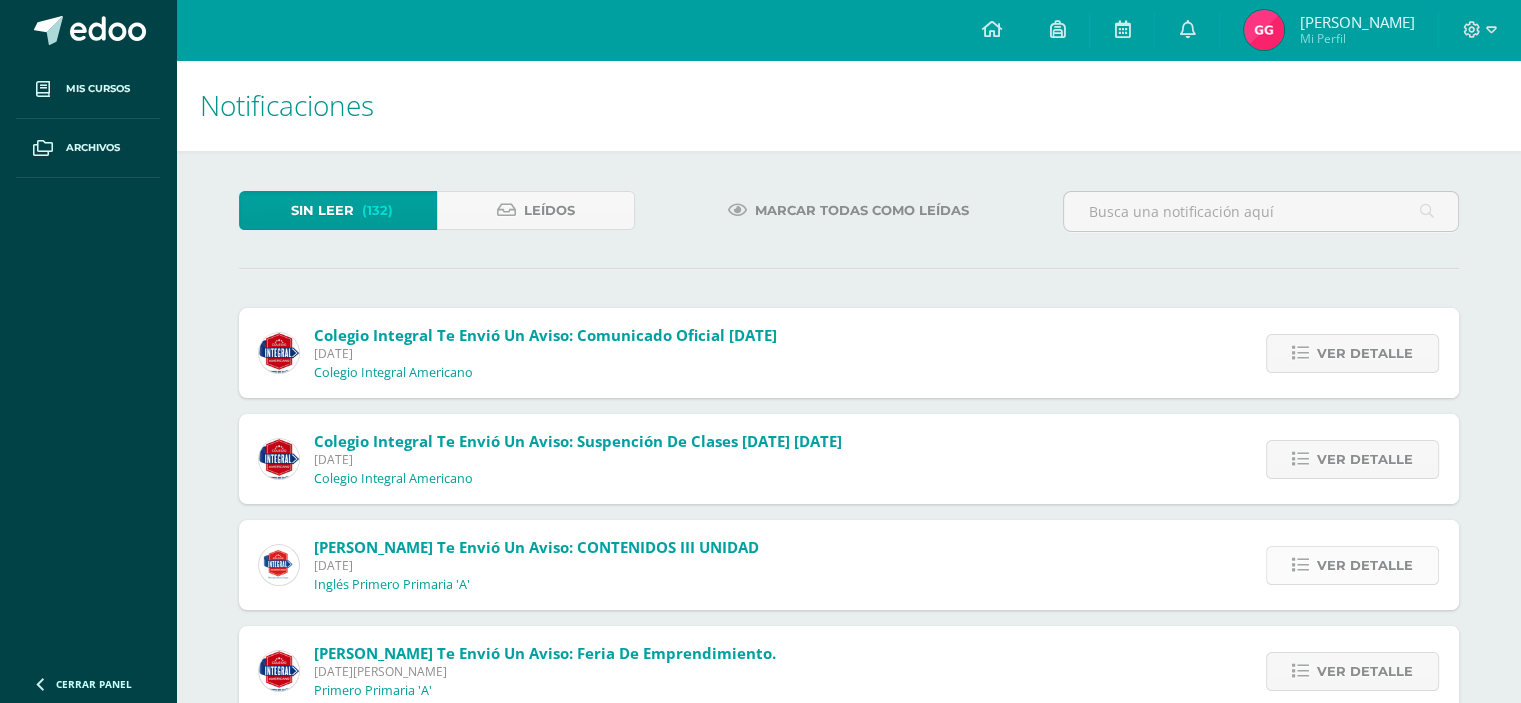 click on "Ver detalle" at bounding box center (1365, 565) 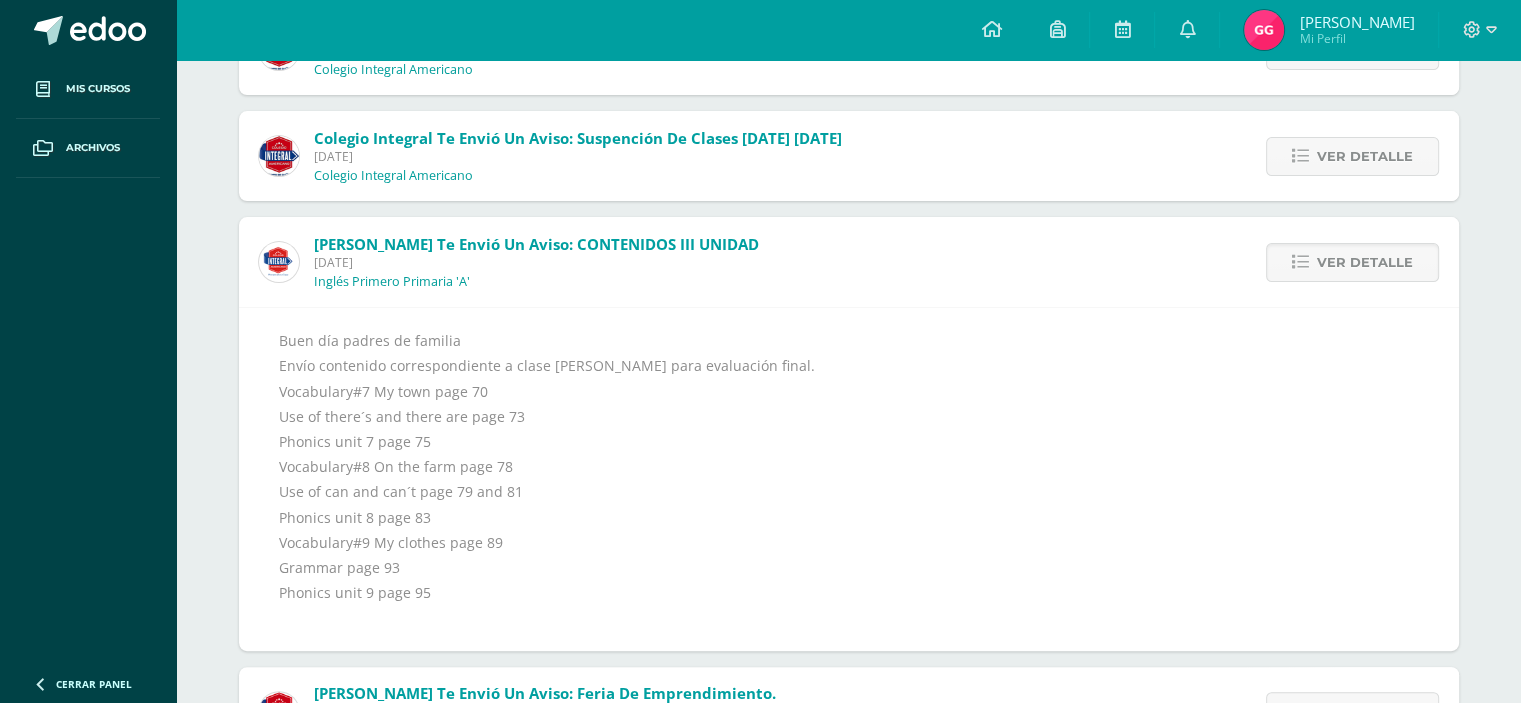 scroll, scrollTop: 320, scrollLeft: 0, axis: vertical 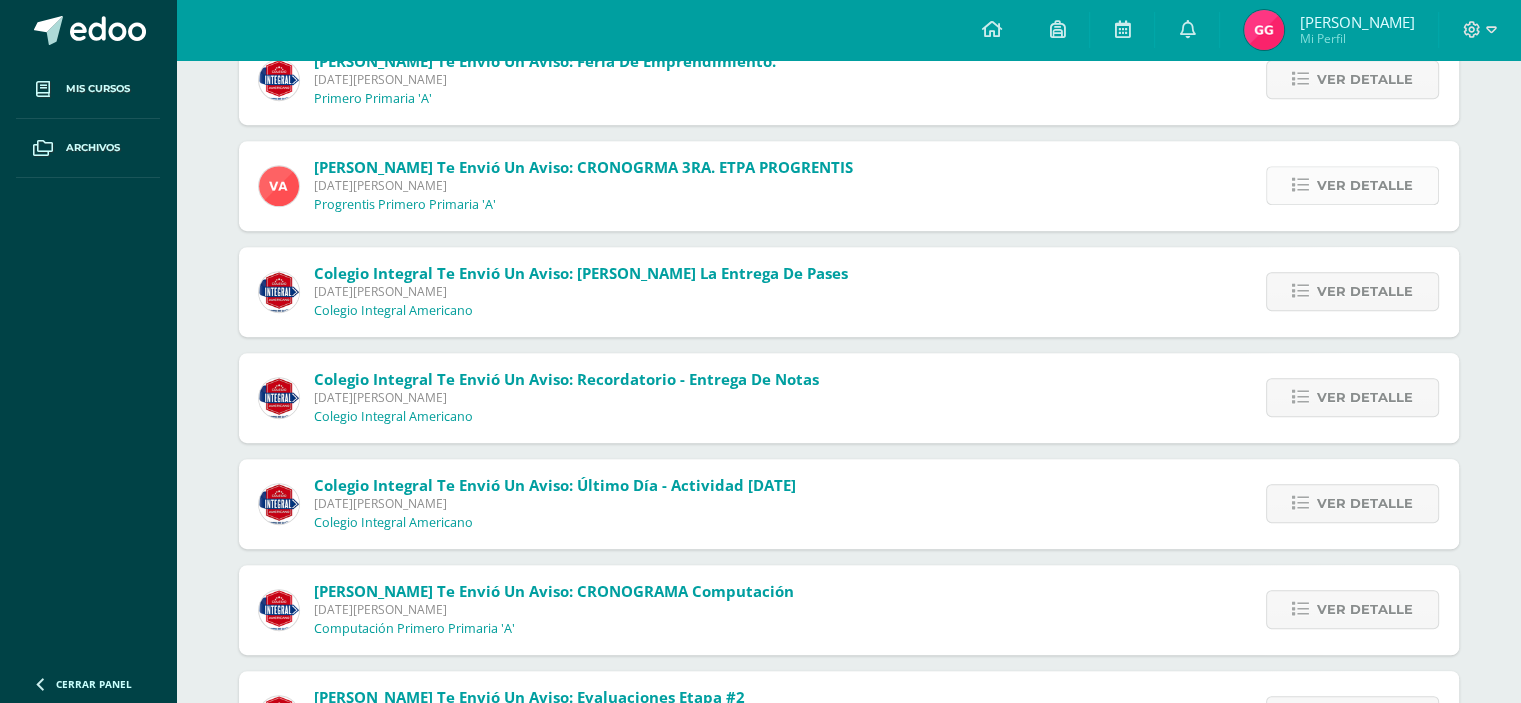 click on "Ver detalle" at bounding box center [1365, 185] 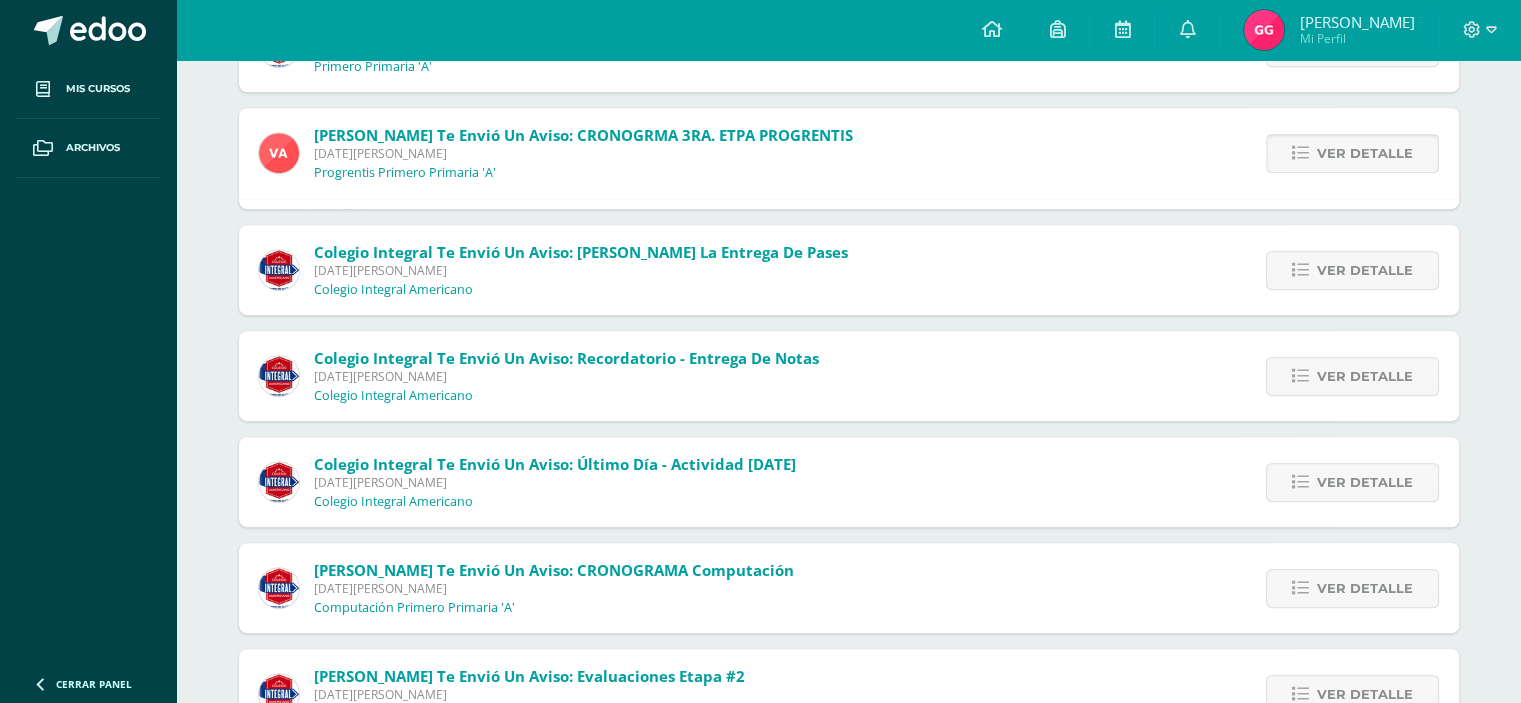 scroll, scrollTop: 780, scrollLeft: 0, axis: vertical 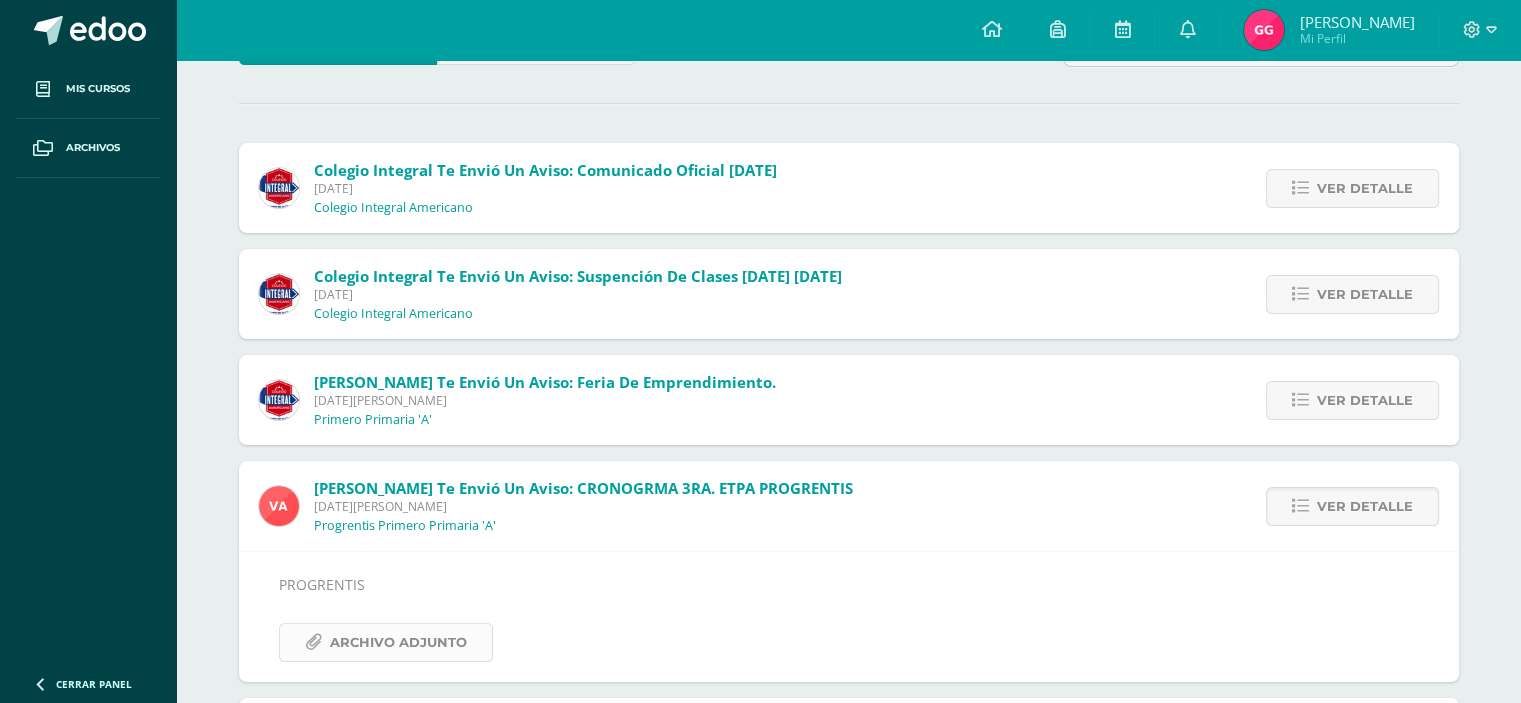 click on "Archivo Adjunto" at bounding box center (398, 642) 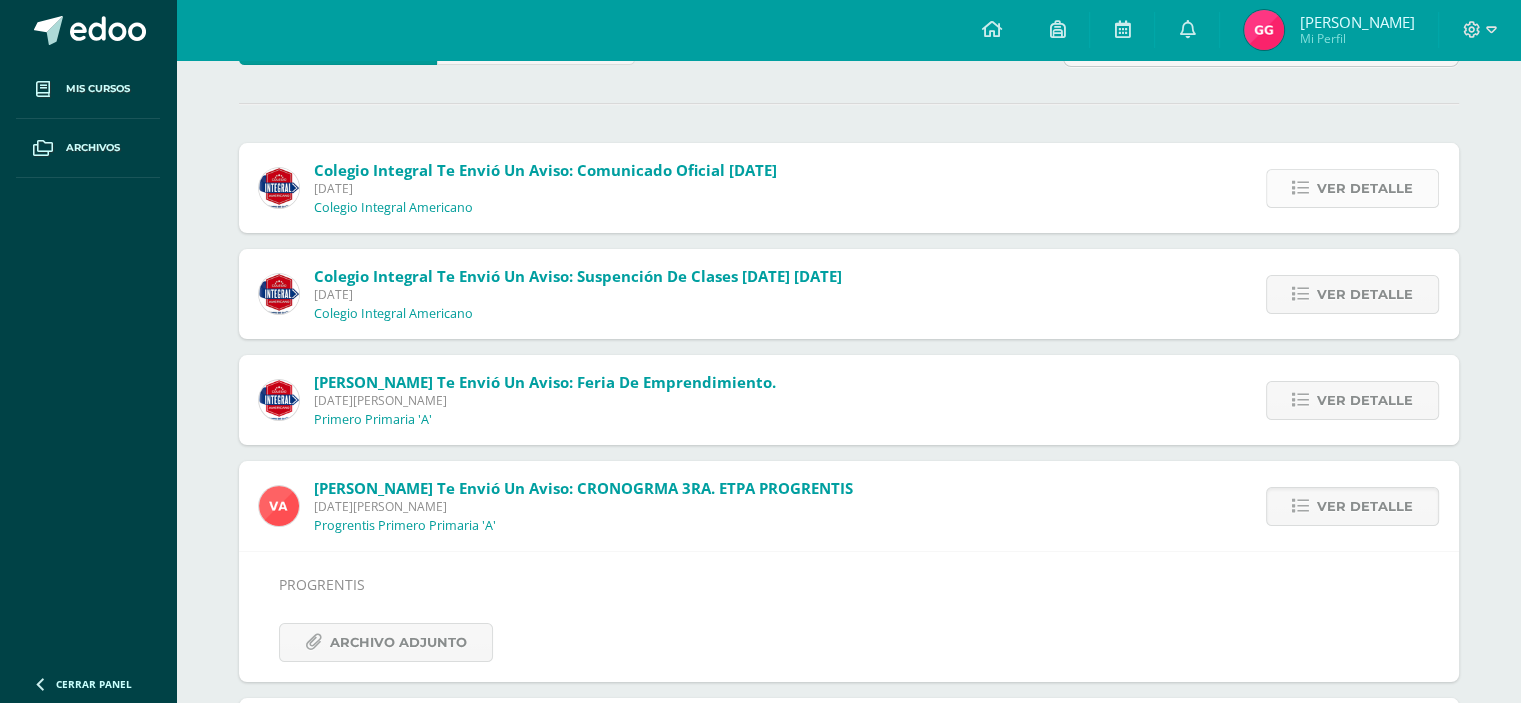 click on "Ver detalle" at bounding box center (1365, 188) 